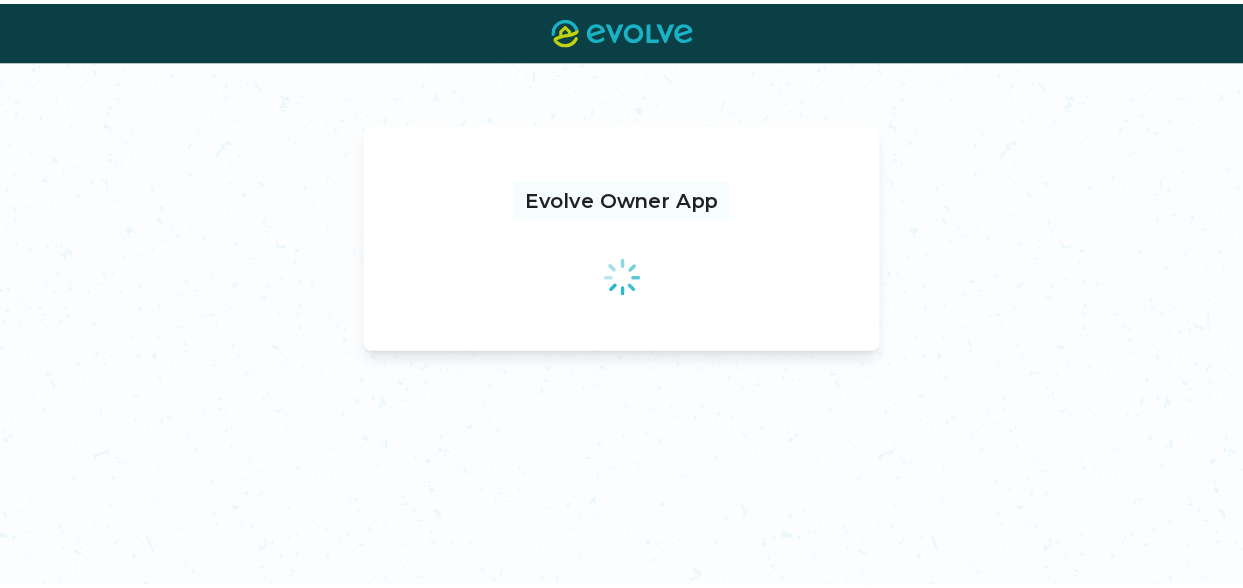 scroll, scrollTop: 0, scrollLeft: 0, axis: both 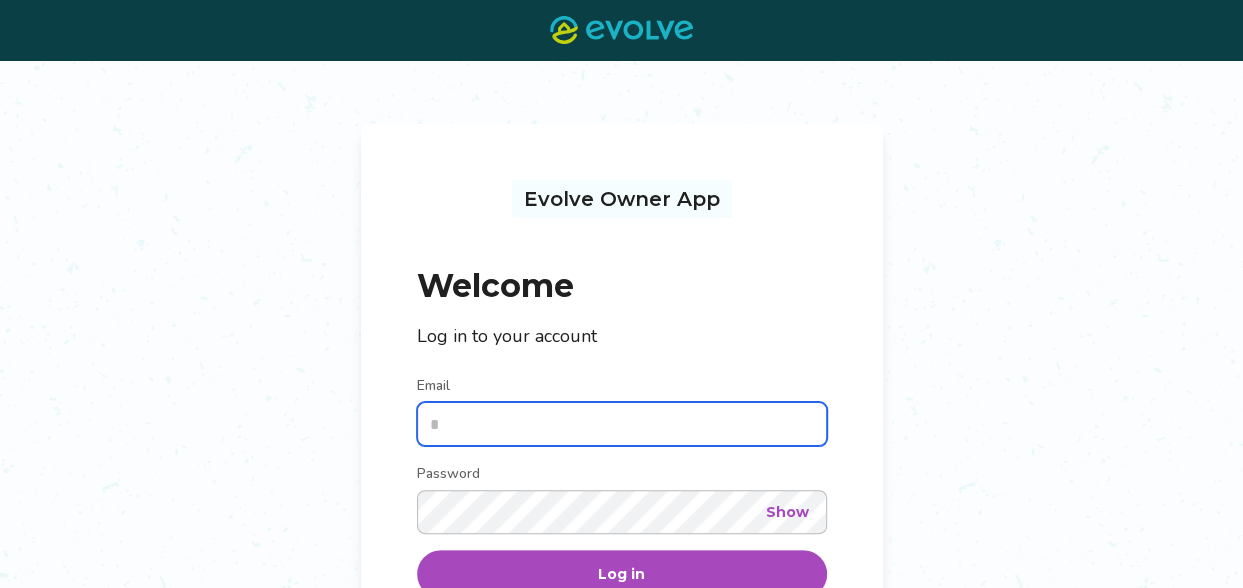 type on "**********" 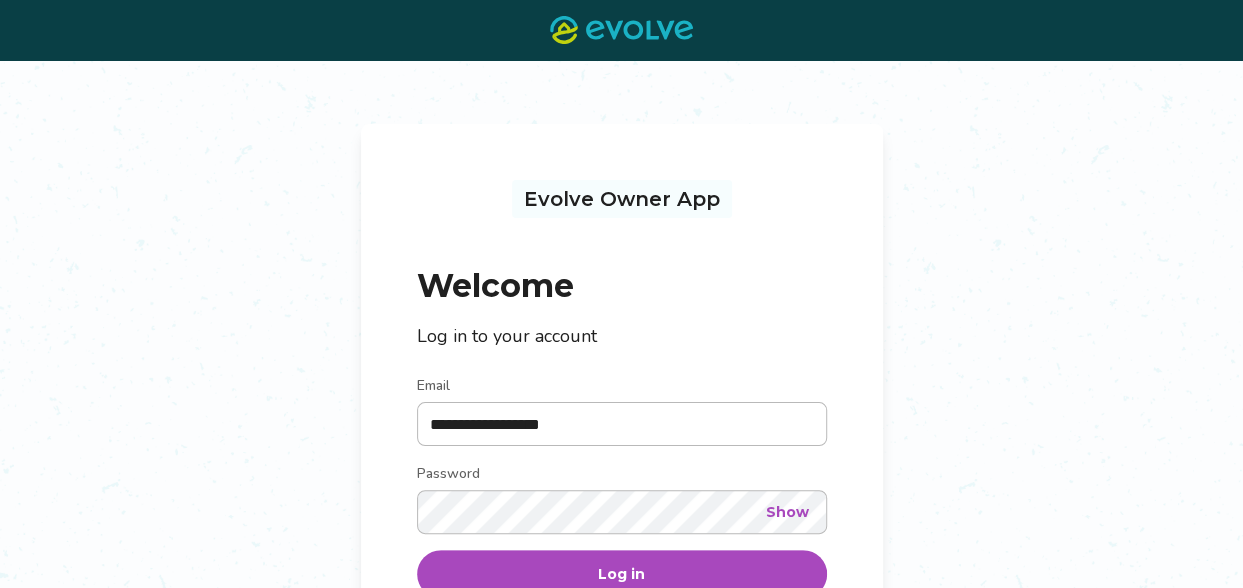 click on "Log in" at bounding box center [622, 574] 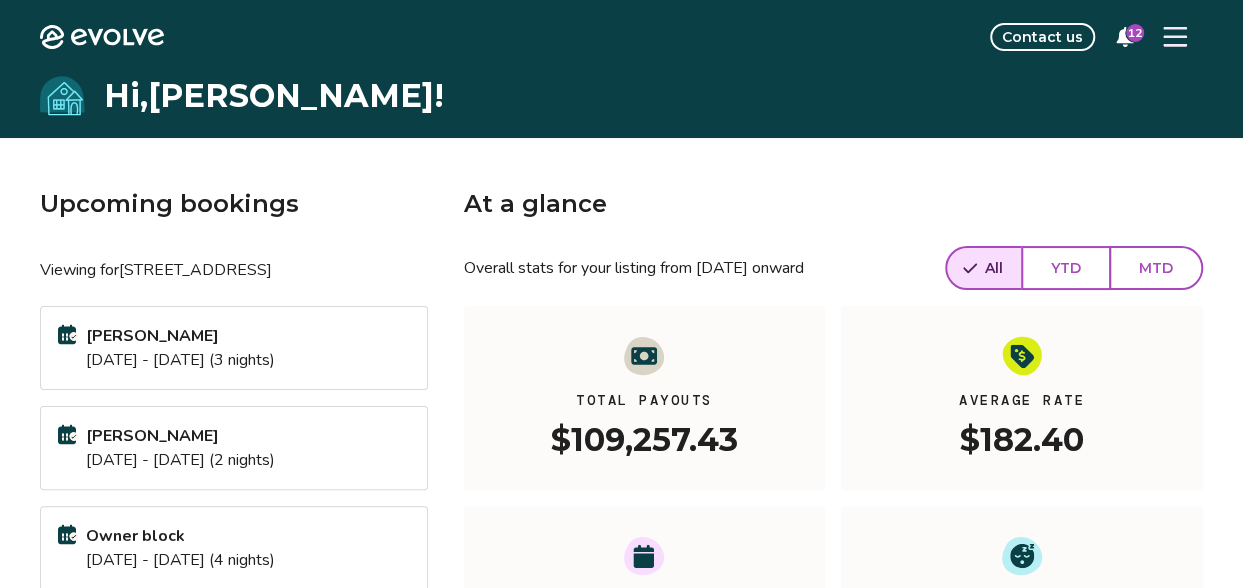 click on "Upcoming bookings Viewing for  [STREET_ADDRESS] Gray [DATE] - [DATE] (3 nights) [PERSON_NAME] [DATE] - [DATE] (2 nights) Owner block [DATE] - [DATE] (4 nights) [PERSON_NAME] [DATE] - [DATE] (6 nights) View calendar At a glance Overall stats for your listing from [DATE] onward All YTD MTD Total Payouts $109,257.43 Average Rate $182.40 Total Bookings 209 Total Nights 599 View performance Looking for the booking site links to your listing?  You can find these under  the  Listings  overview" at bounding box center [621, 544] 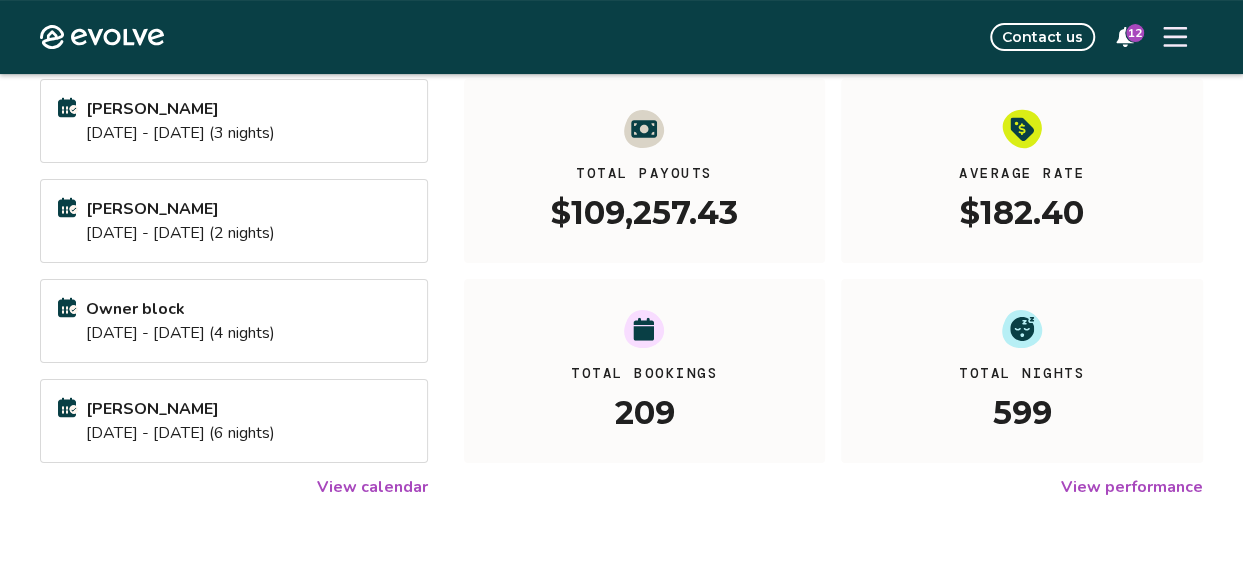 scroll, scrollTop: 440, scrollLeft: 0, axis: vertical 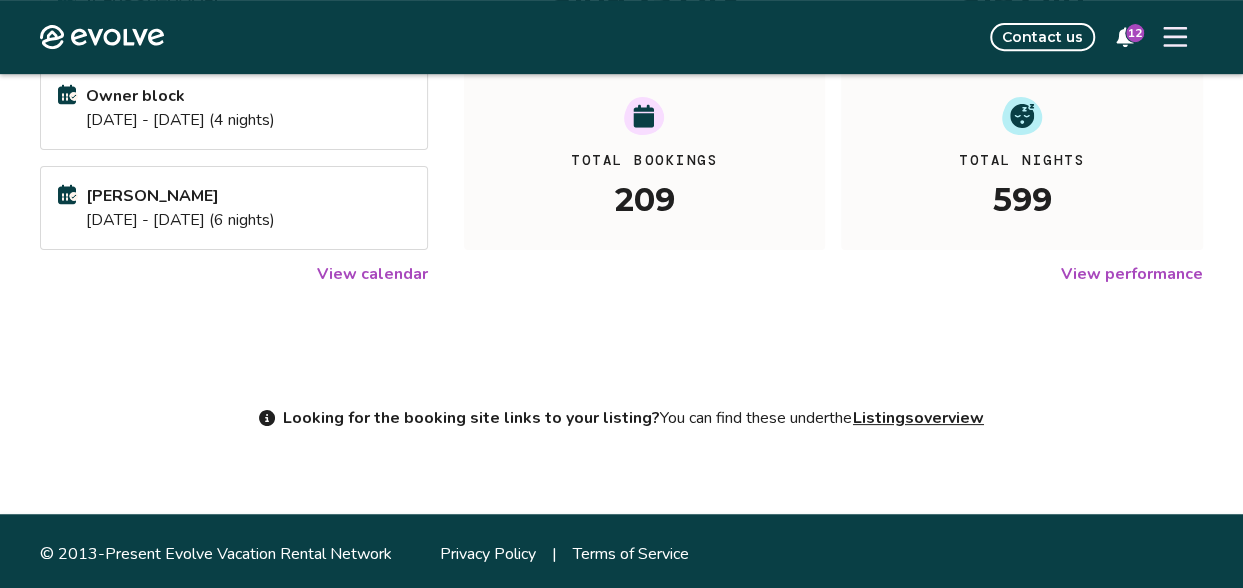 click on "View calendar" at bounding box center [372, 274] 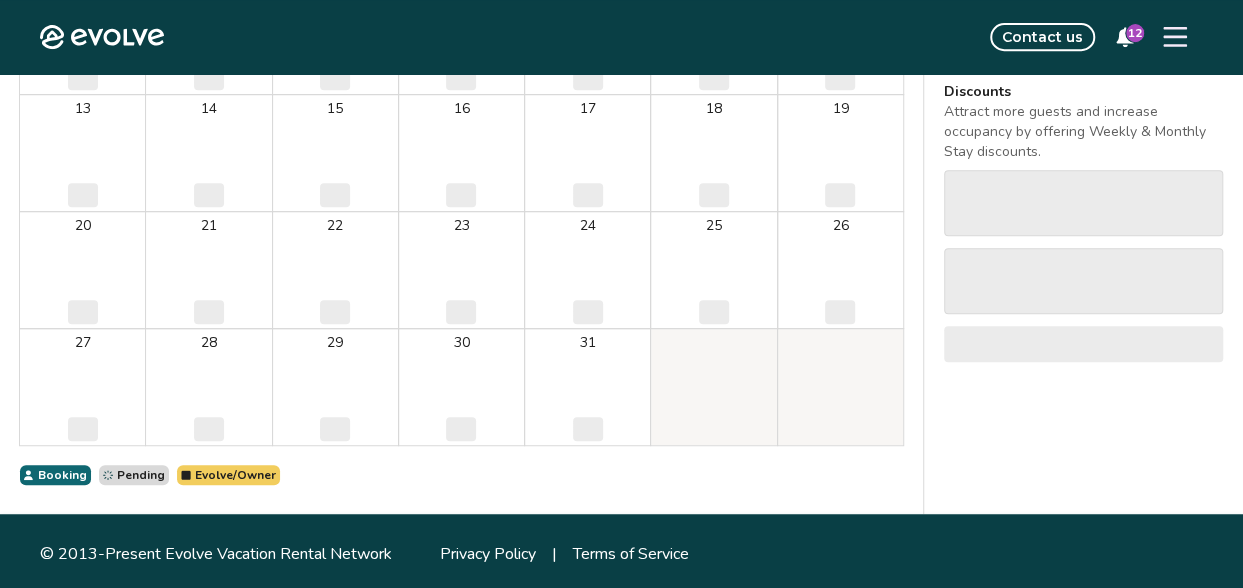 scroll, scrollTop: 0, scrollLeft: 0, axis: both 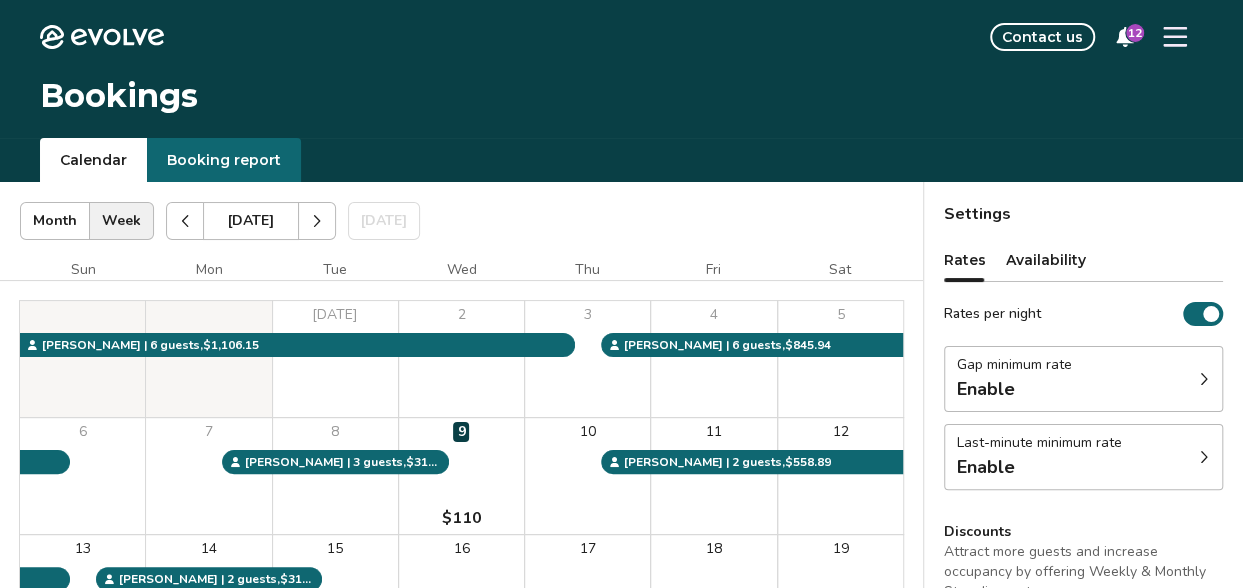 click on "[DATE]  | Views Month Week [DATE] [DATE] Settings" at bounding box center [461, 221] 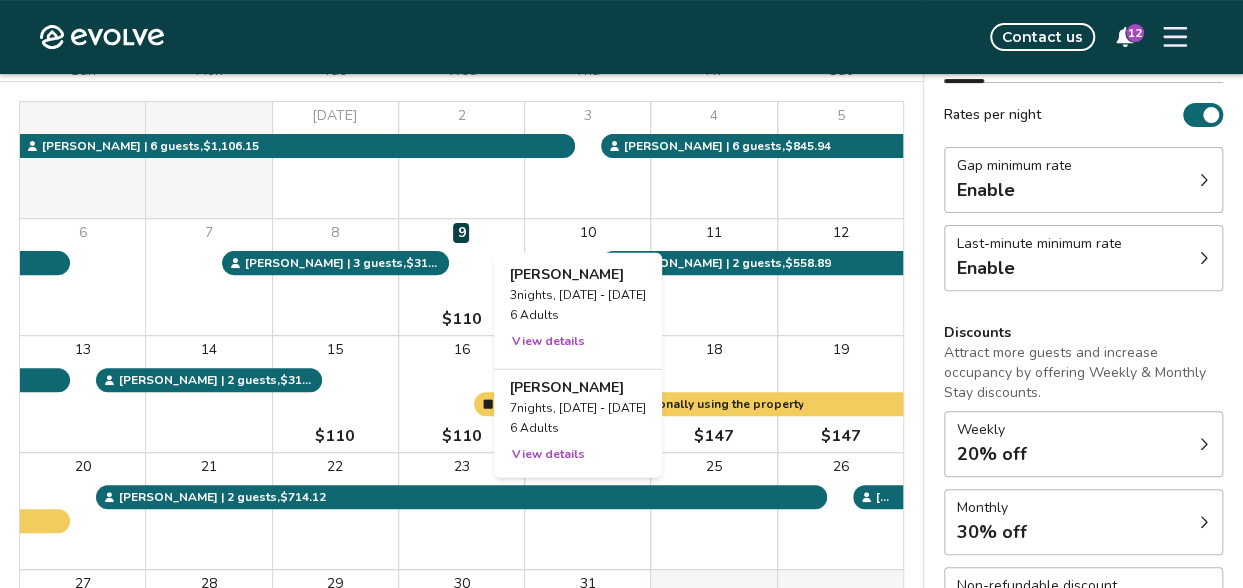 scroll, scrollTop: 200, scrollLeft: 0, axis: vertical 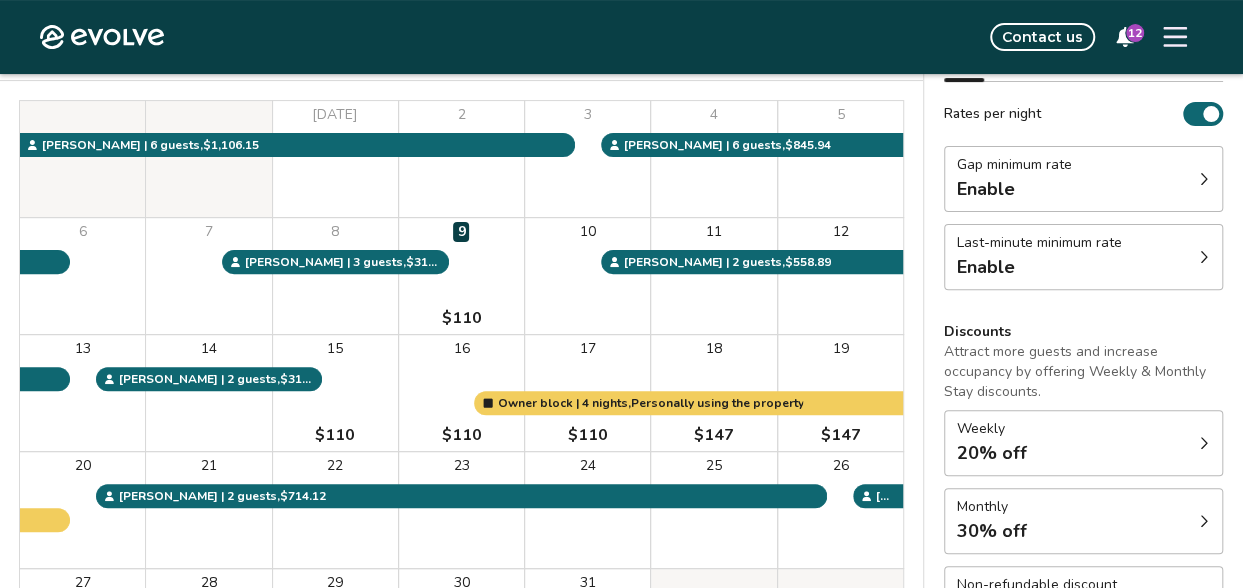 click on "Contact us 12" at bounding box center [695, 37] 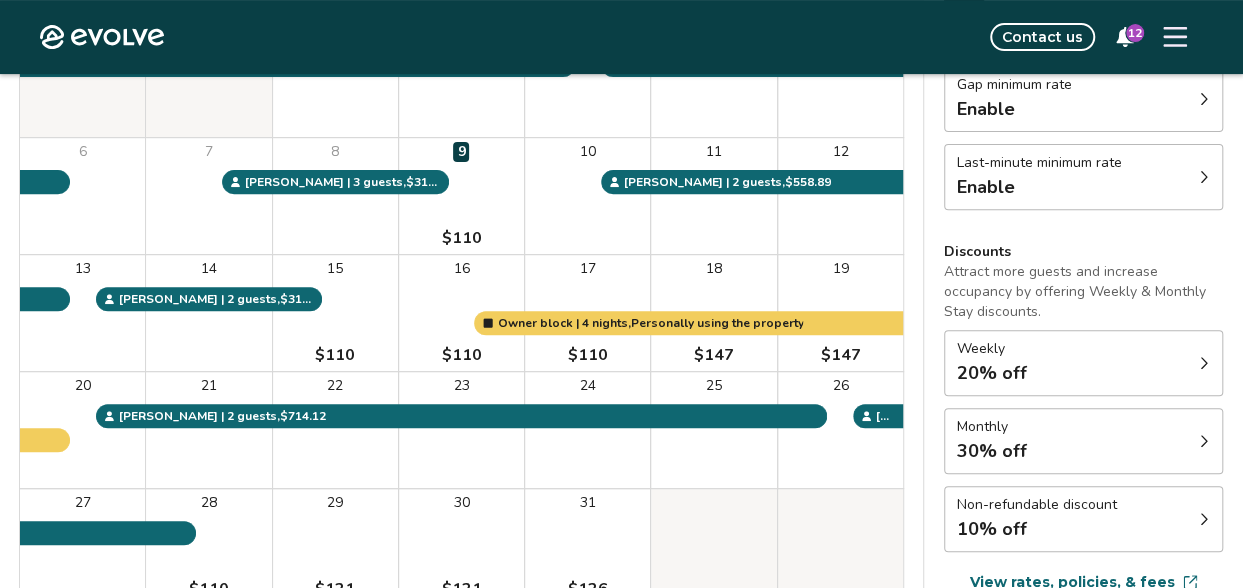 scroll, scrollTop: 320, scrollLeft: 0, axis: vertical 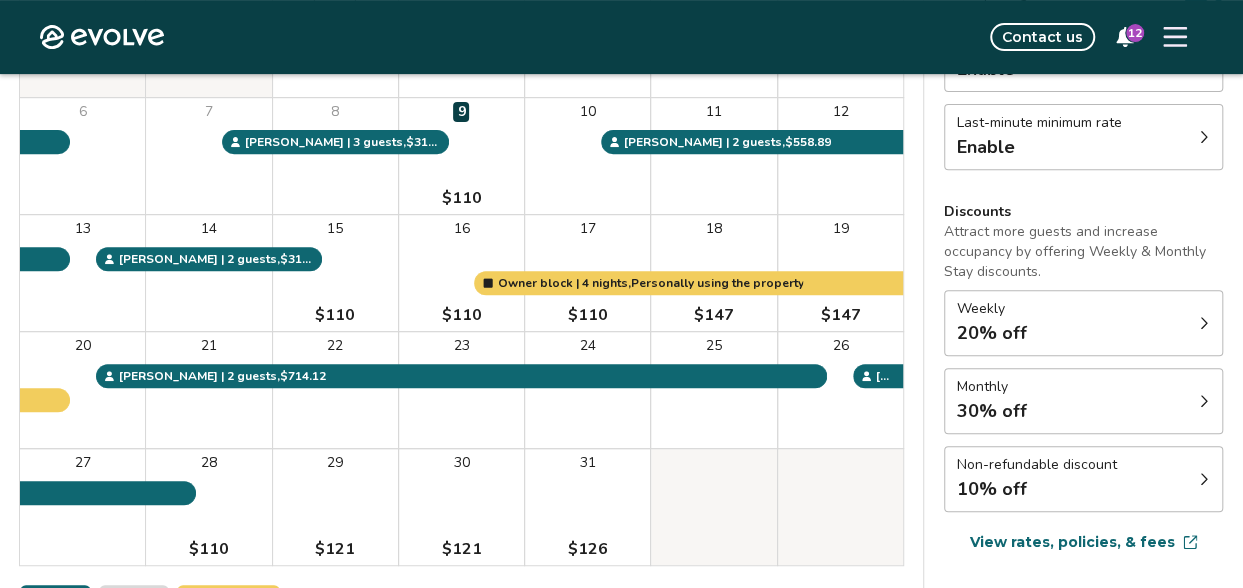 click on "Contact us 12" at bounding box center [695, 37] 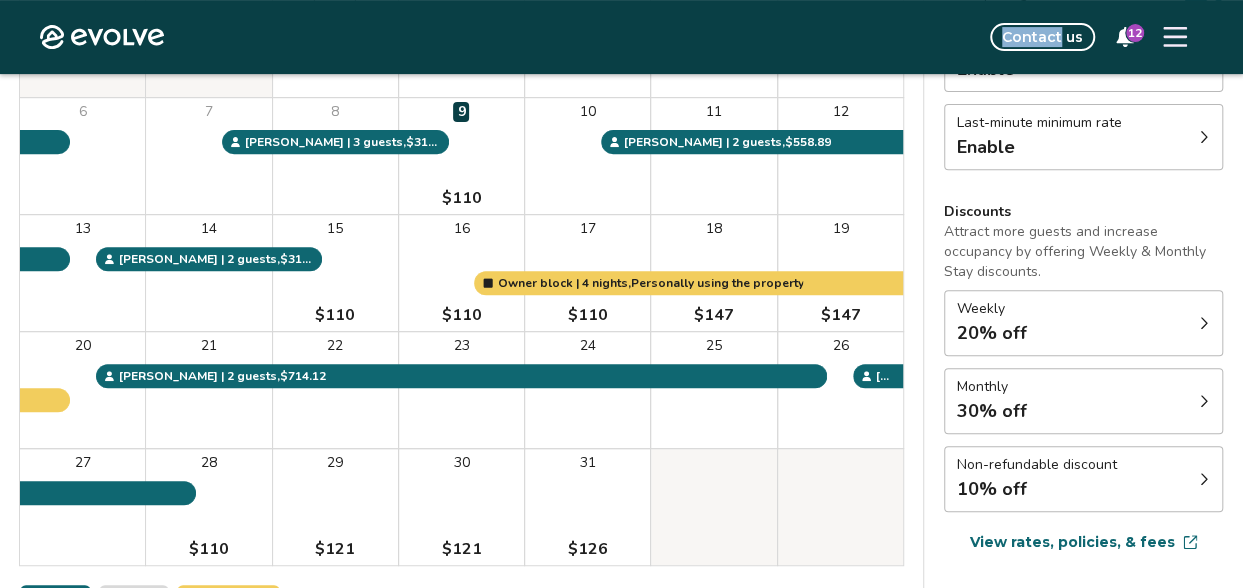 click on "Contact us 12" at bounding box center (695, 37) 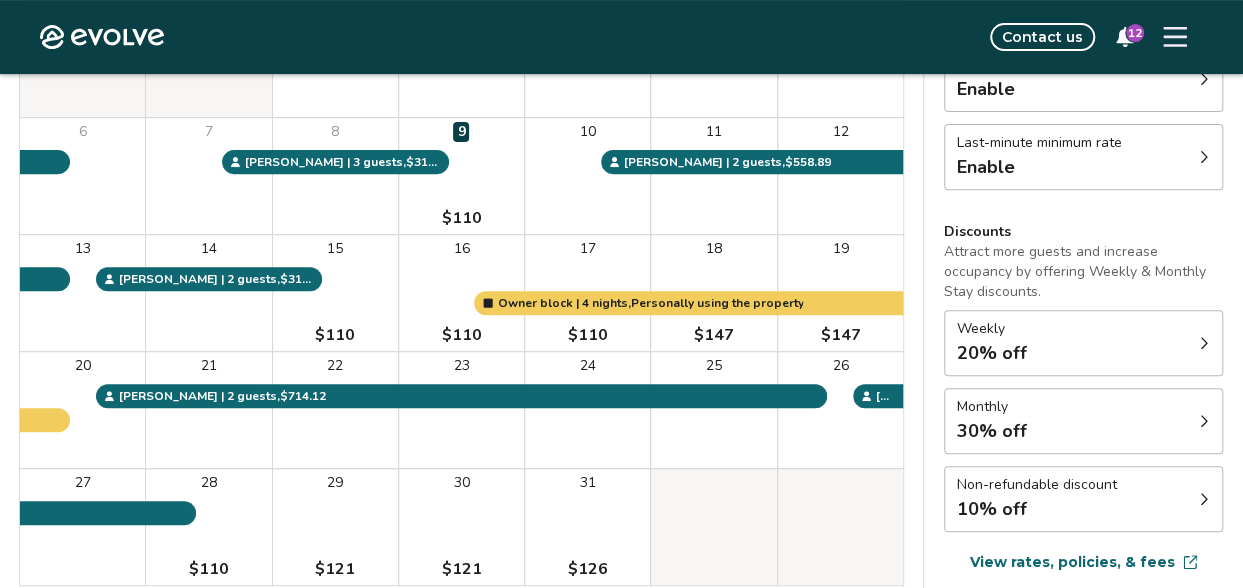 scroll, scrollTop: 0, scrollLeft: 0, axis: both 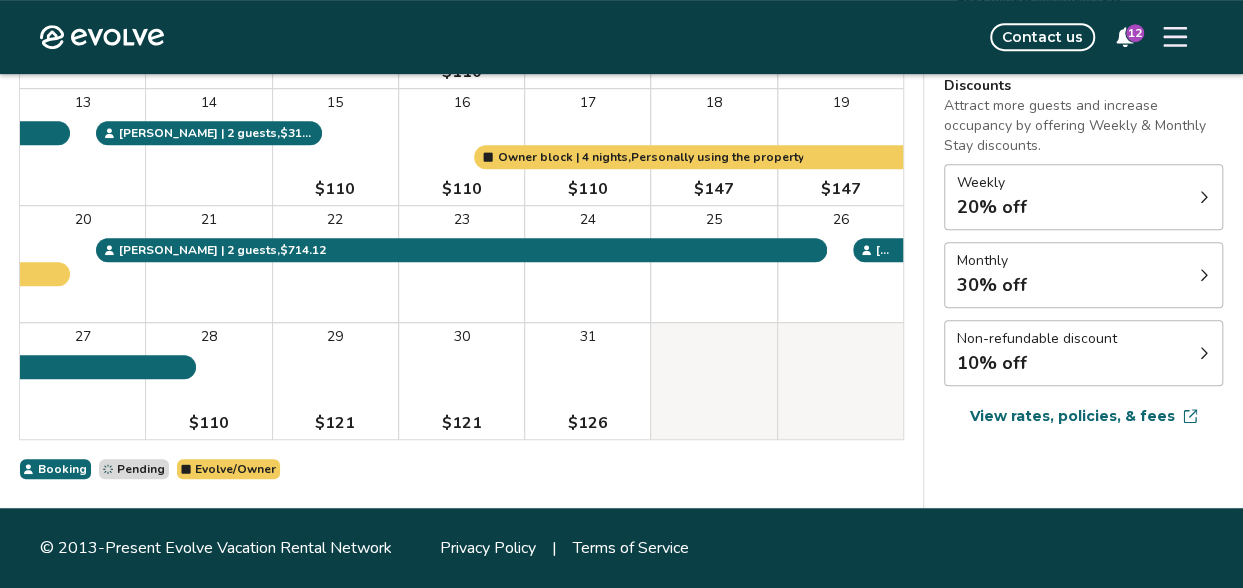 click on "Contact us 12" at bounding box center [695, 37] 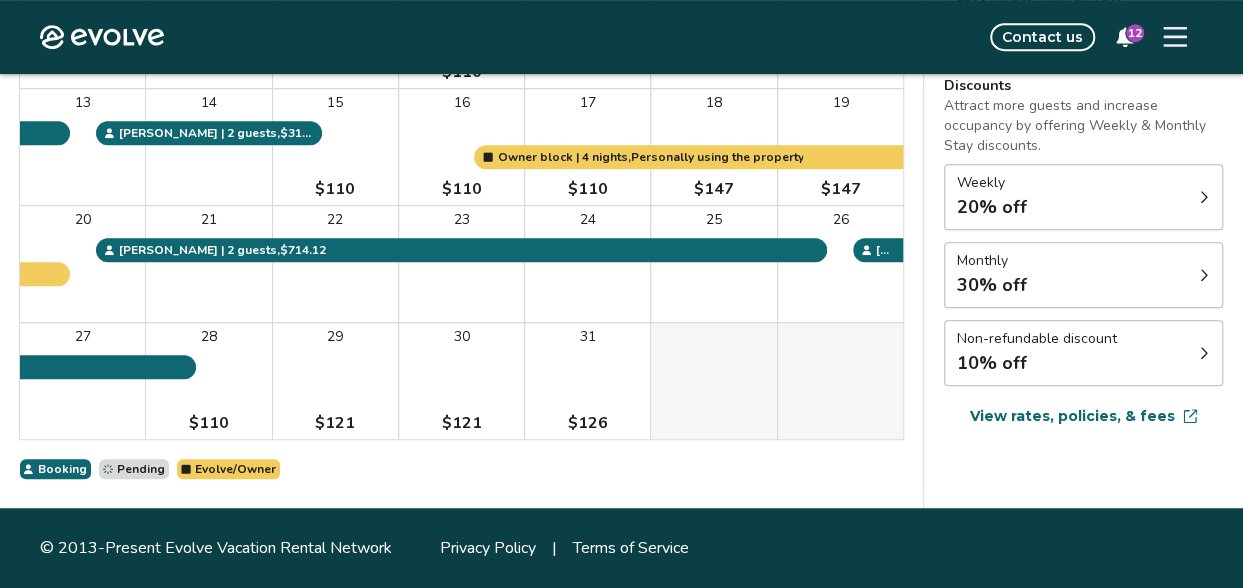 click on "Contact us 12" at bounding box center [695, 37] 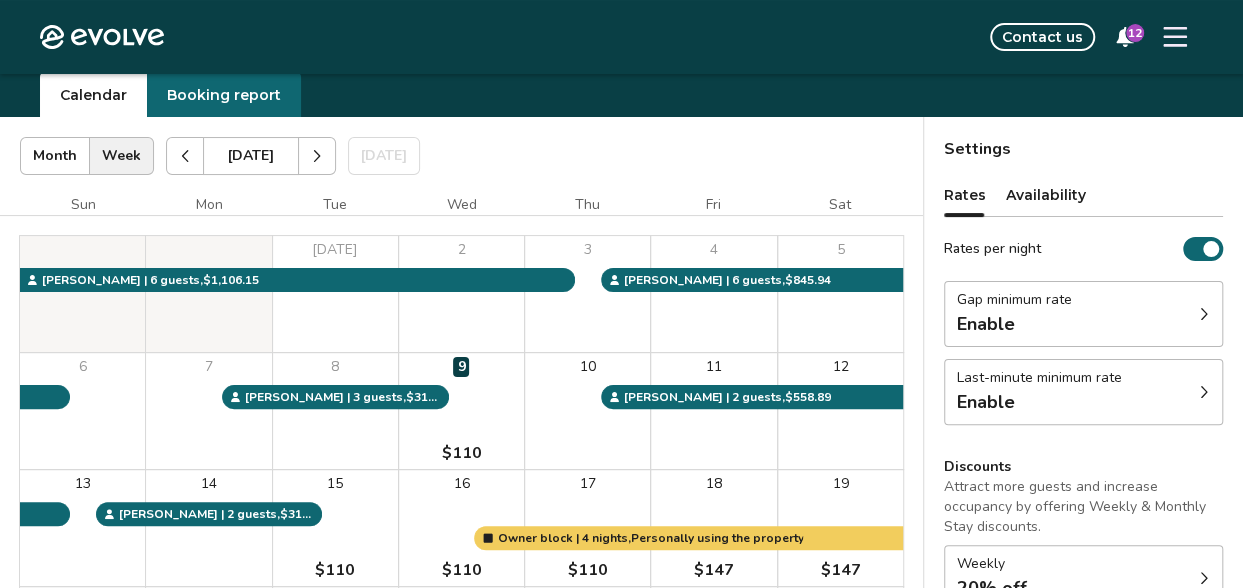 scroll, scrollTop: 32, scrollLeft: 0, axis: vertical 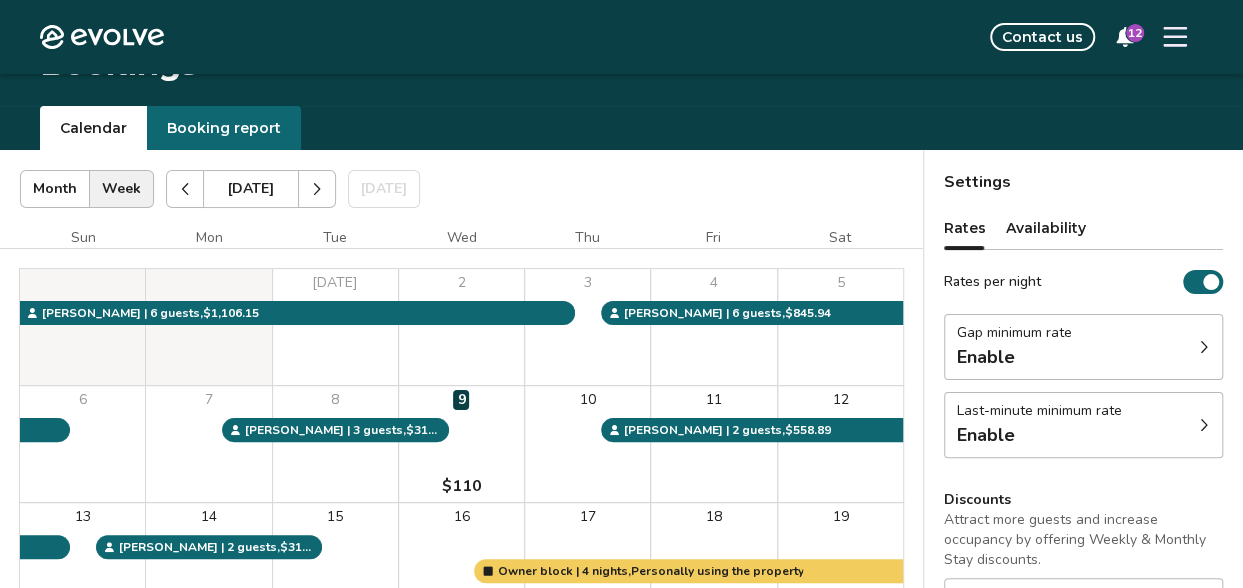 click at bounding box center [317, 189] 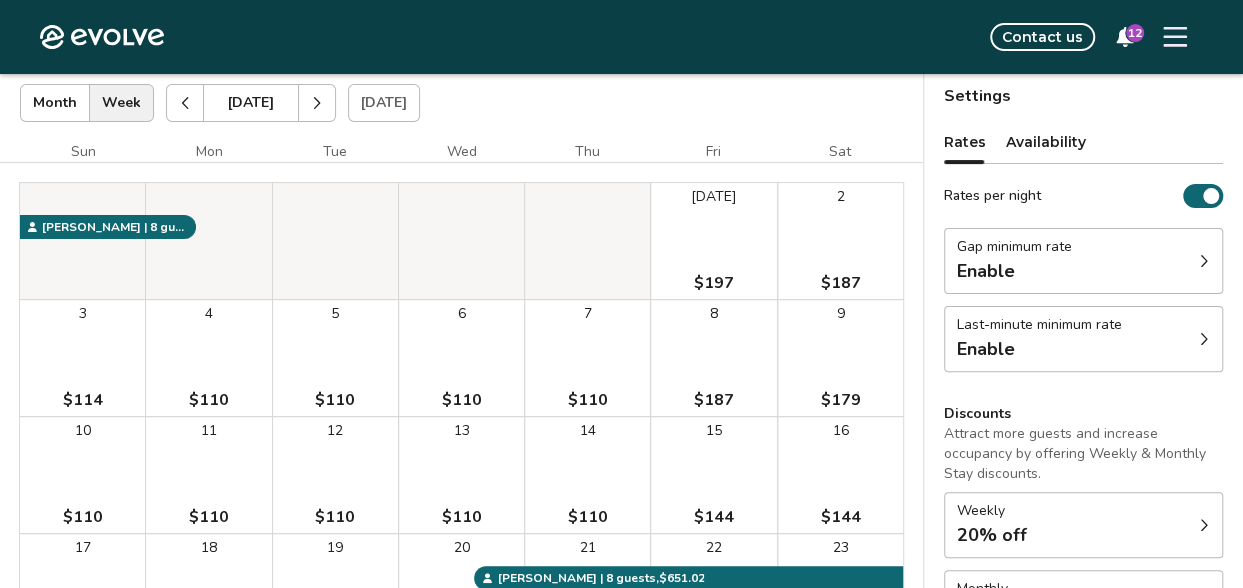 scroll, scrollTop: 119, scrollLeft: 0, axis: vertical 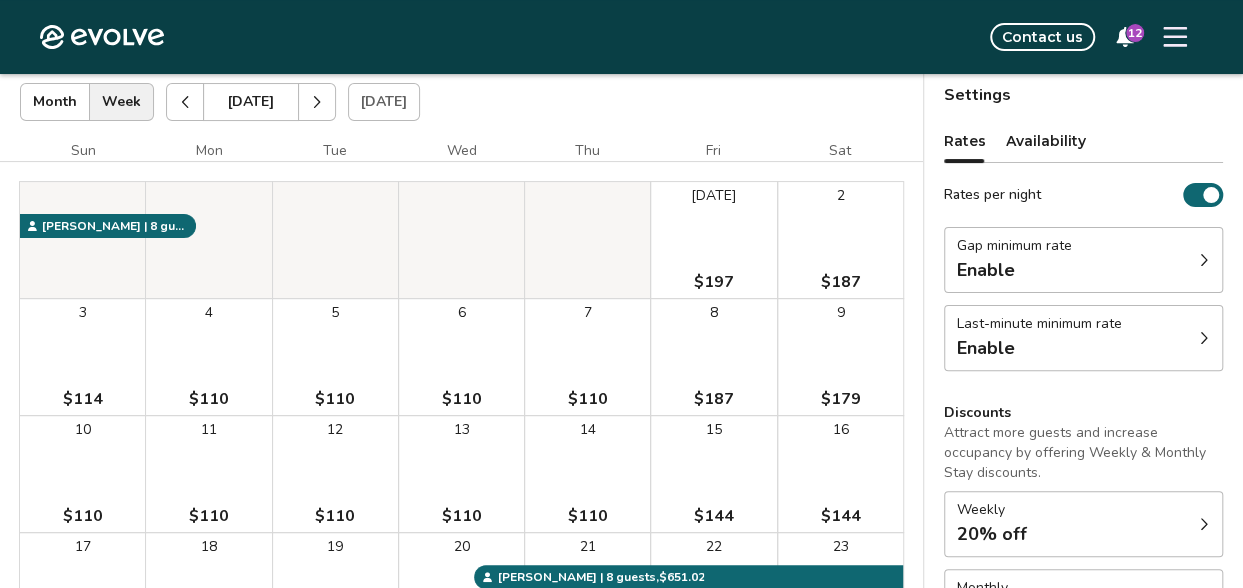 click at bounding box center (185, 102) 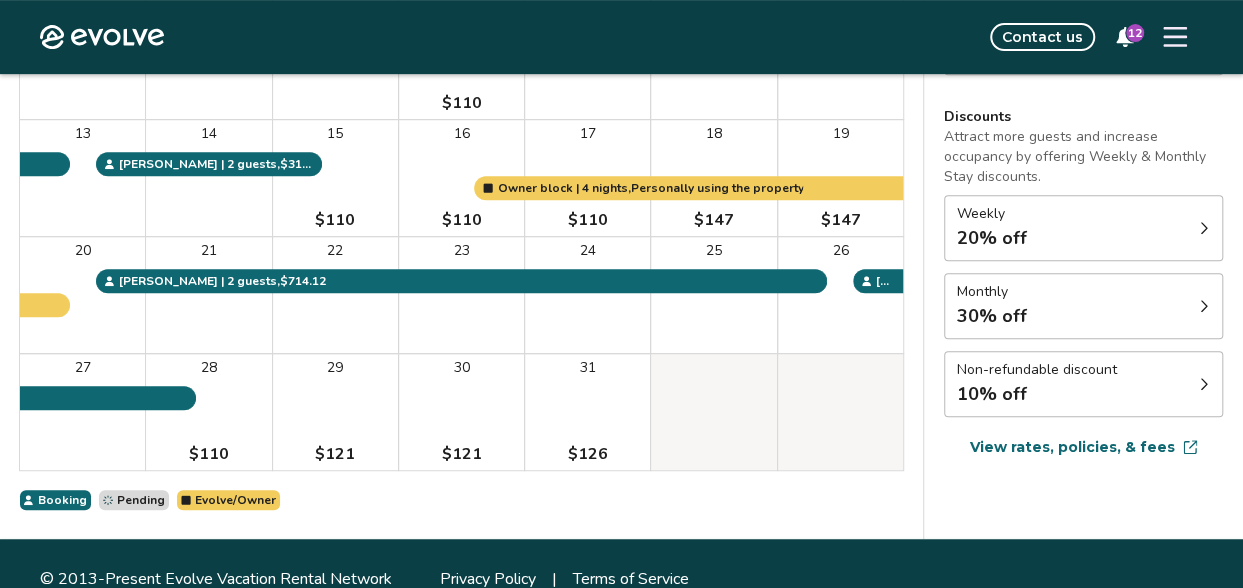 scroll, scrollTop: 416, scrollLeft: 0, axis: vertical 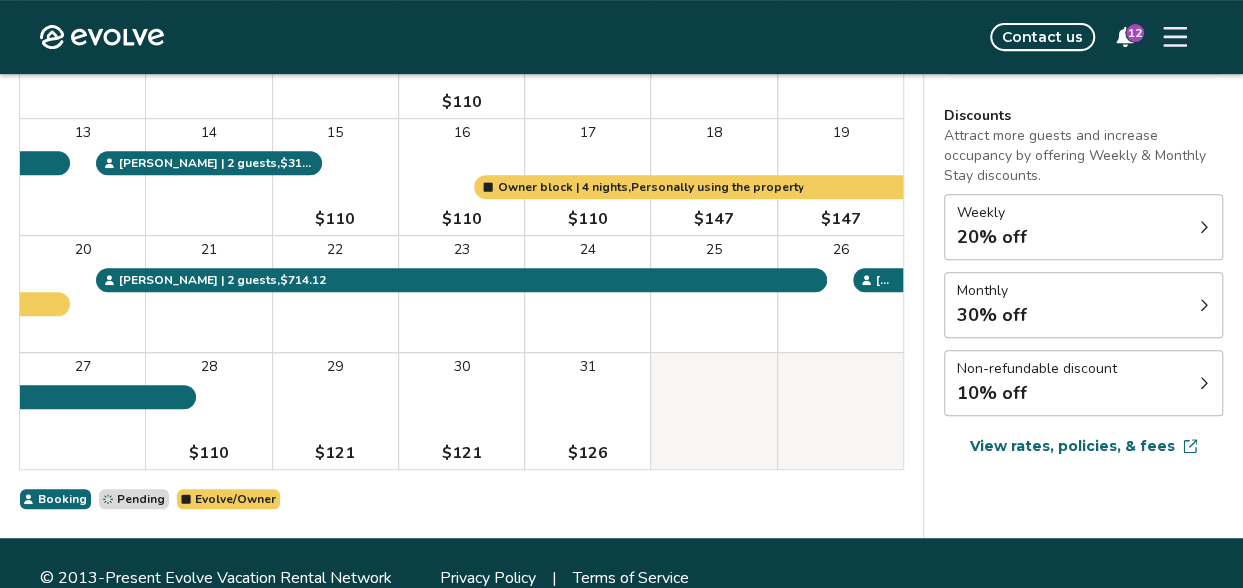 click 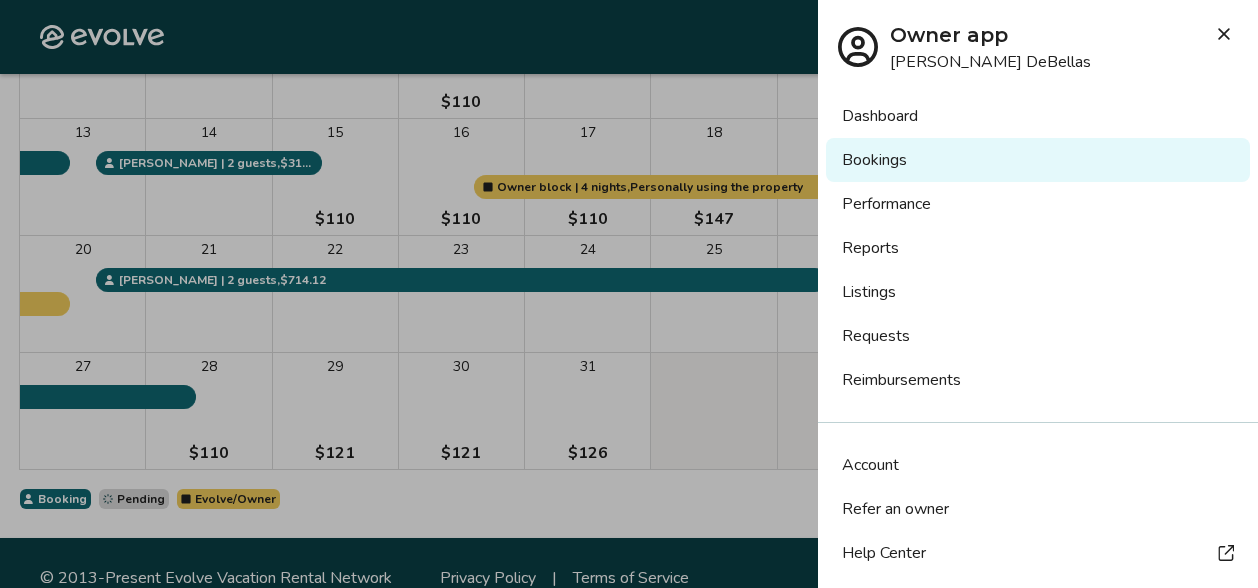 click at bounding box center [629, 294] 